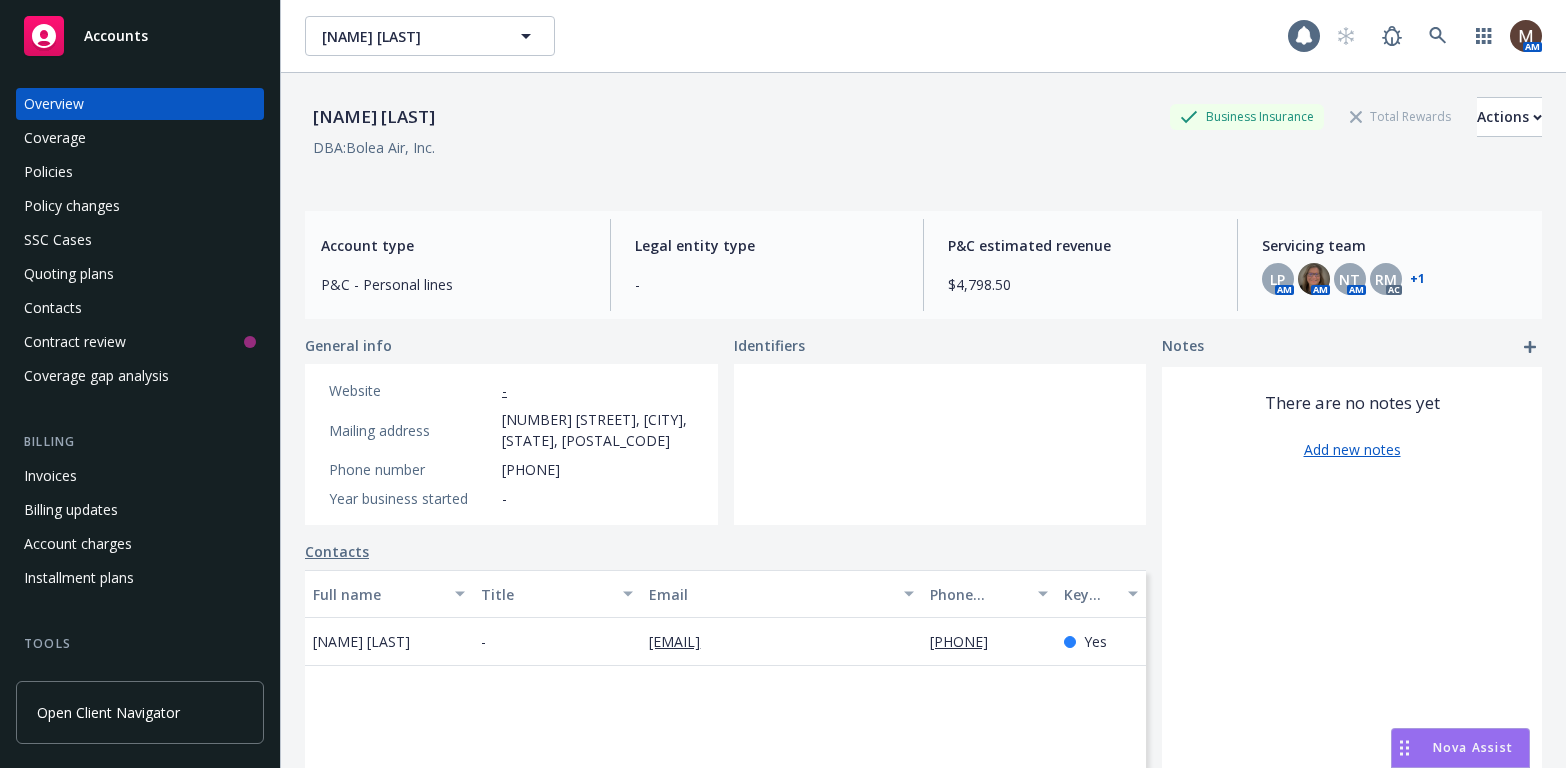scroll, scrollTop: 0, scrollLeft: 0, axis: both 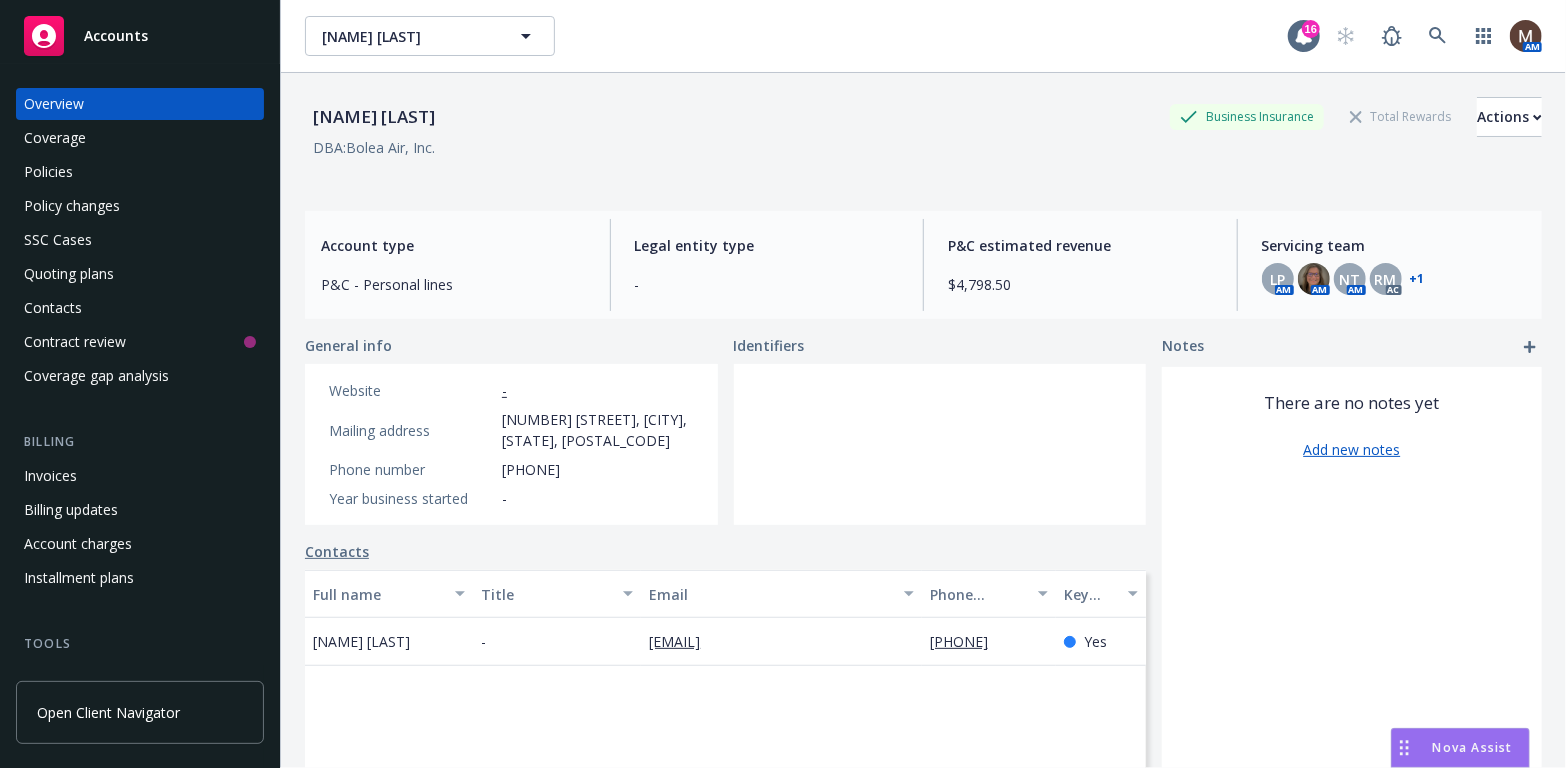 click on "Policies" at bounding box center (48, 172) 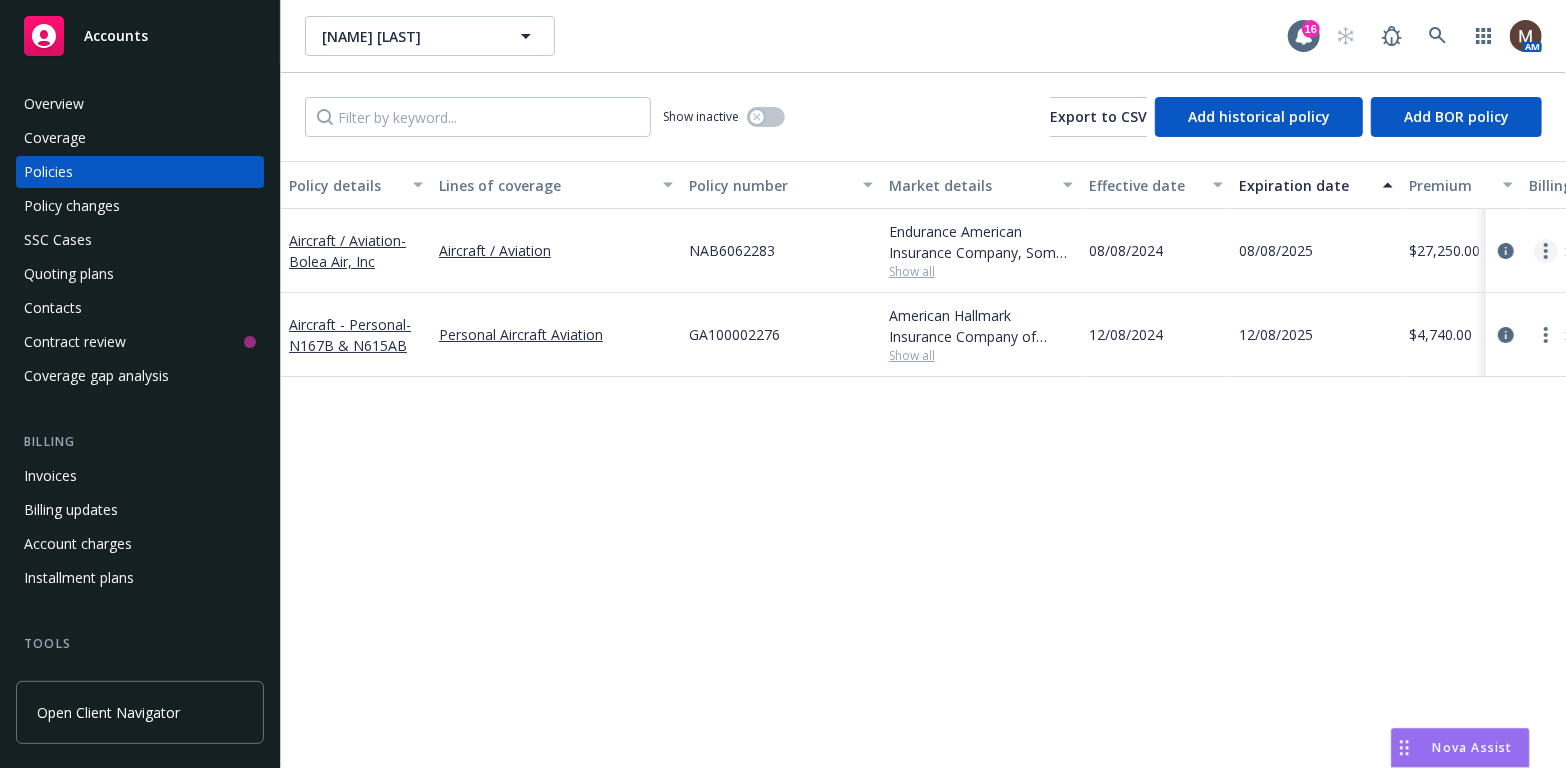 click at bounding box center [1546, 251] 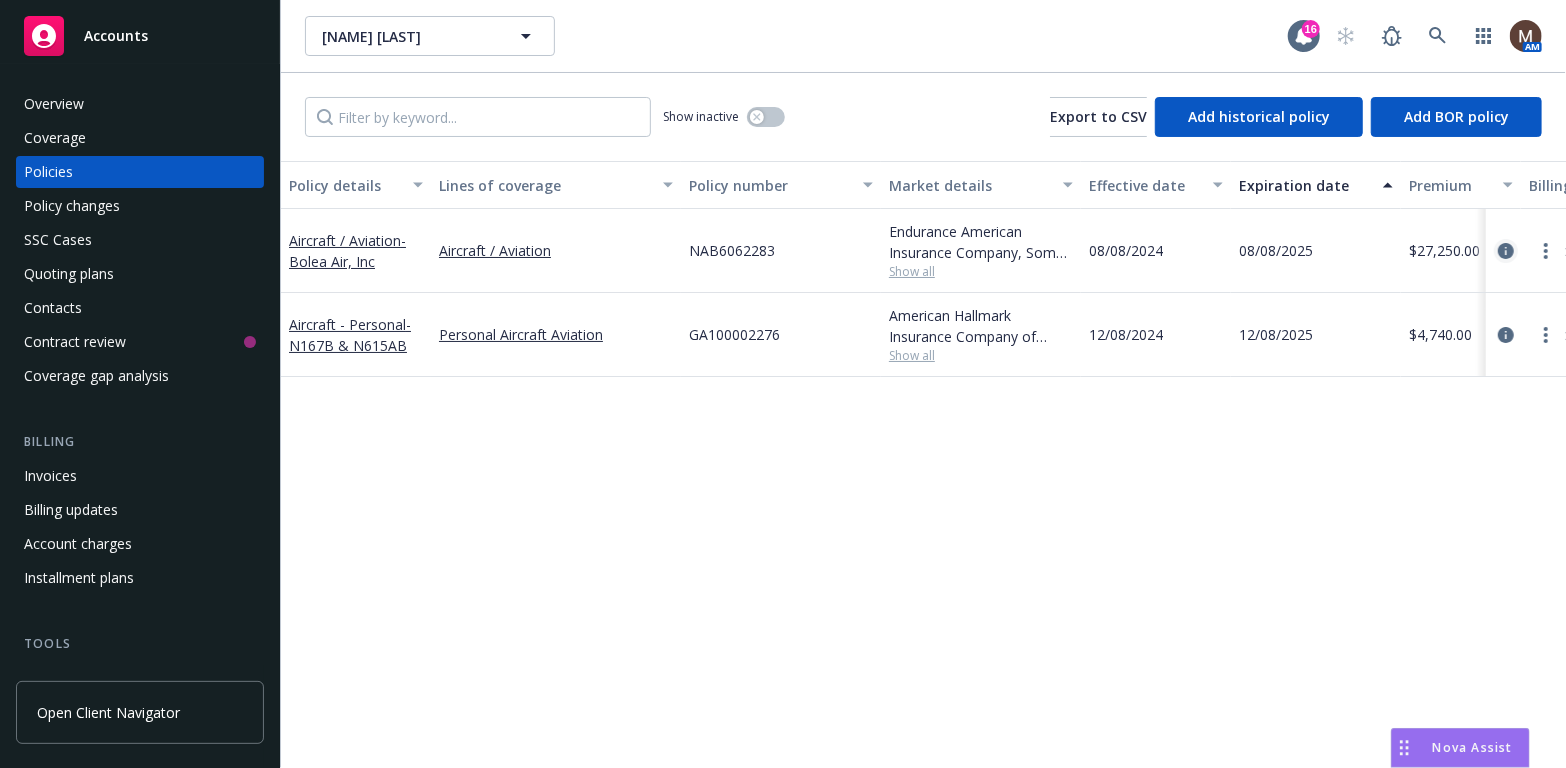 click 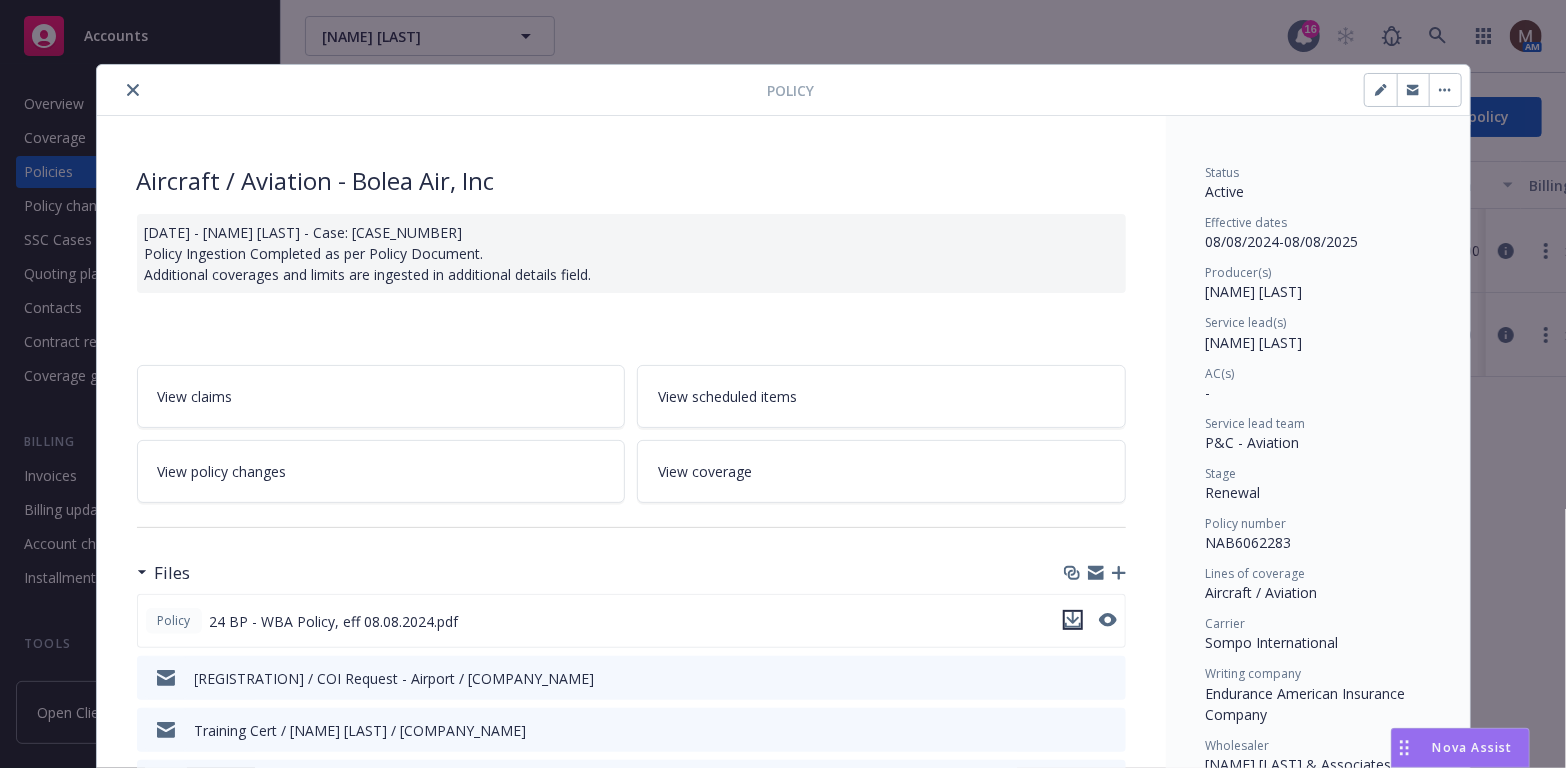 click 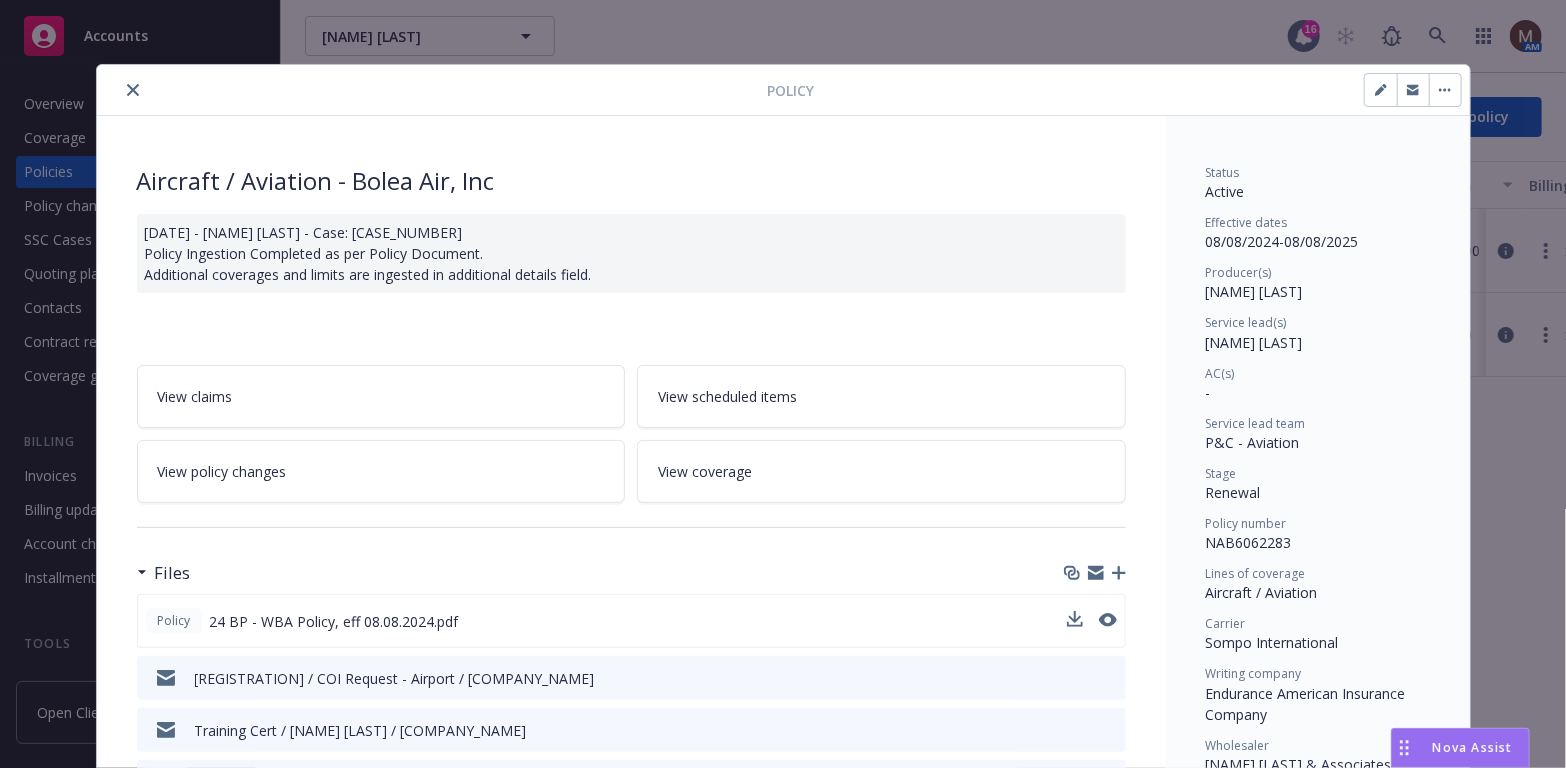 click at bounding box center (133, 90) 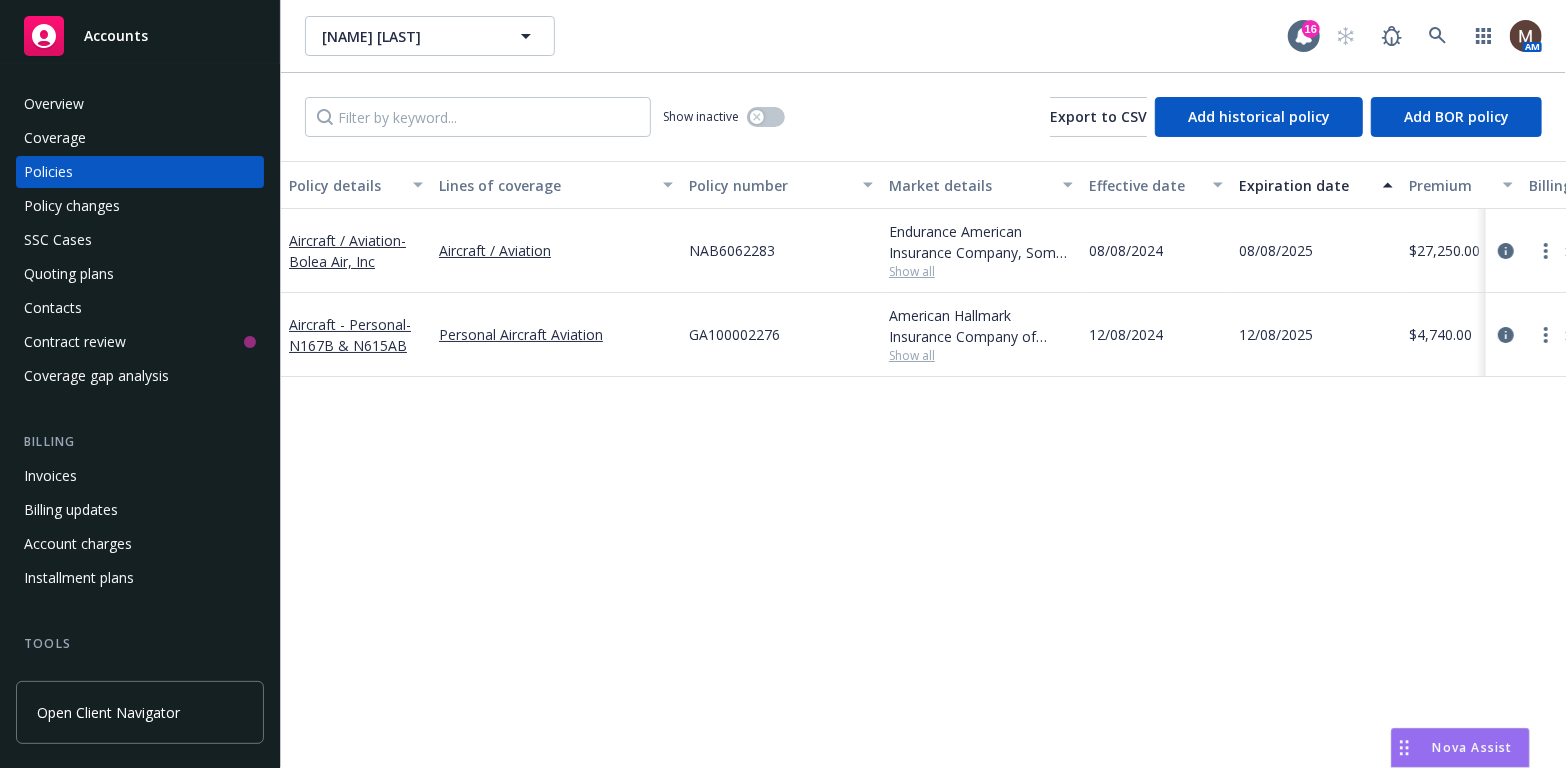 scroll, scrollTop: 100, scrollLeft: 0, axis: vertical 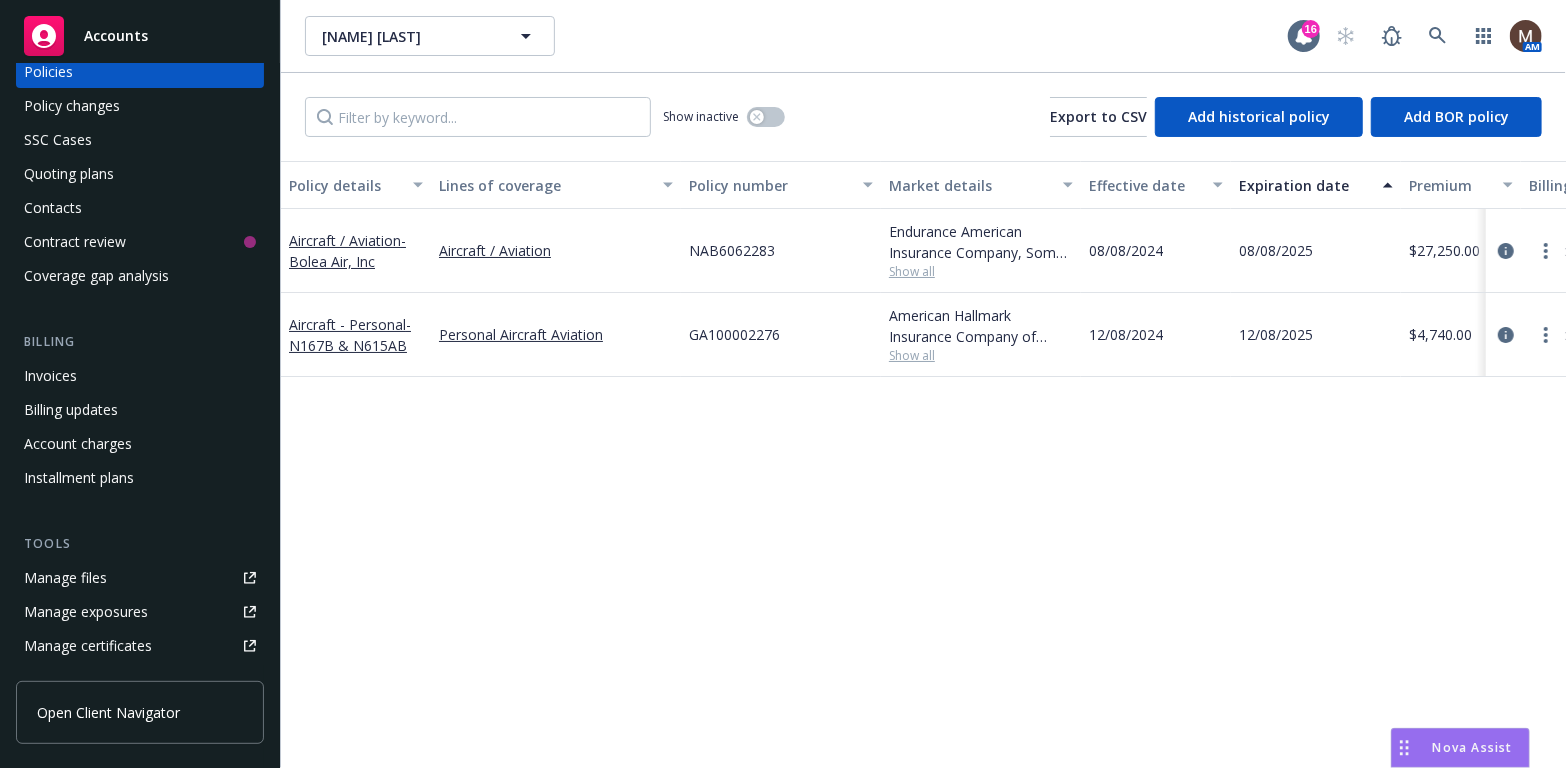 click on "Manage files" at bounding box center [65, 578] 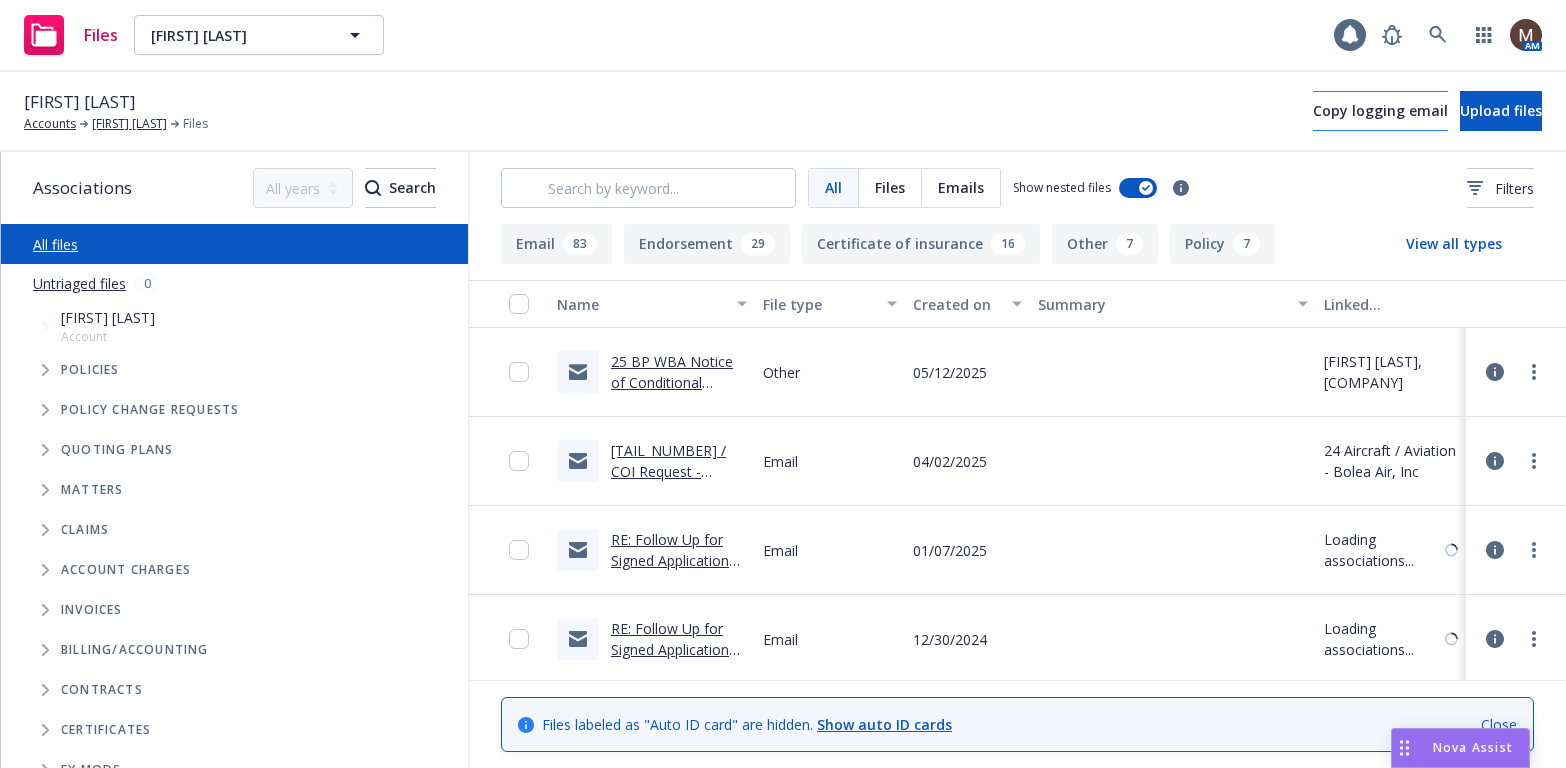scroll, scrollTop: 0, scrollLeft: 0, axis: both 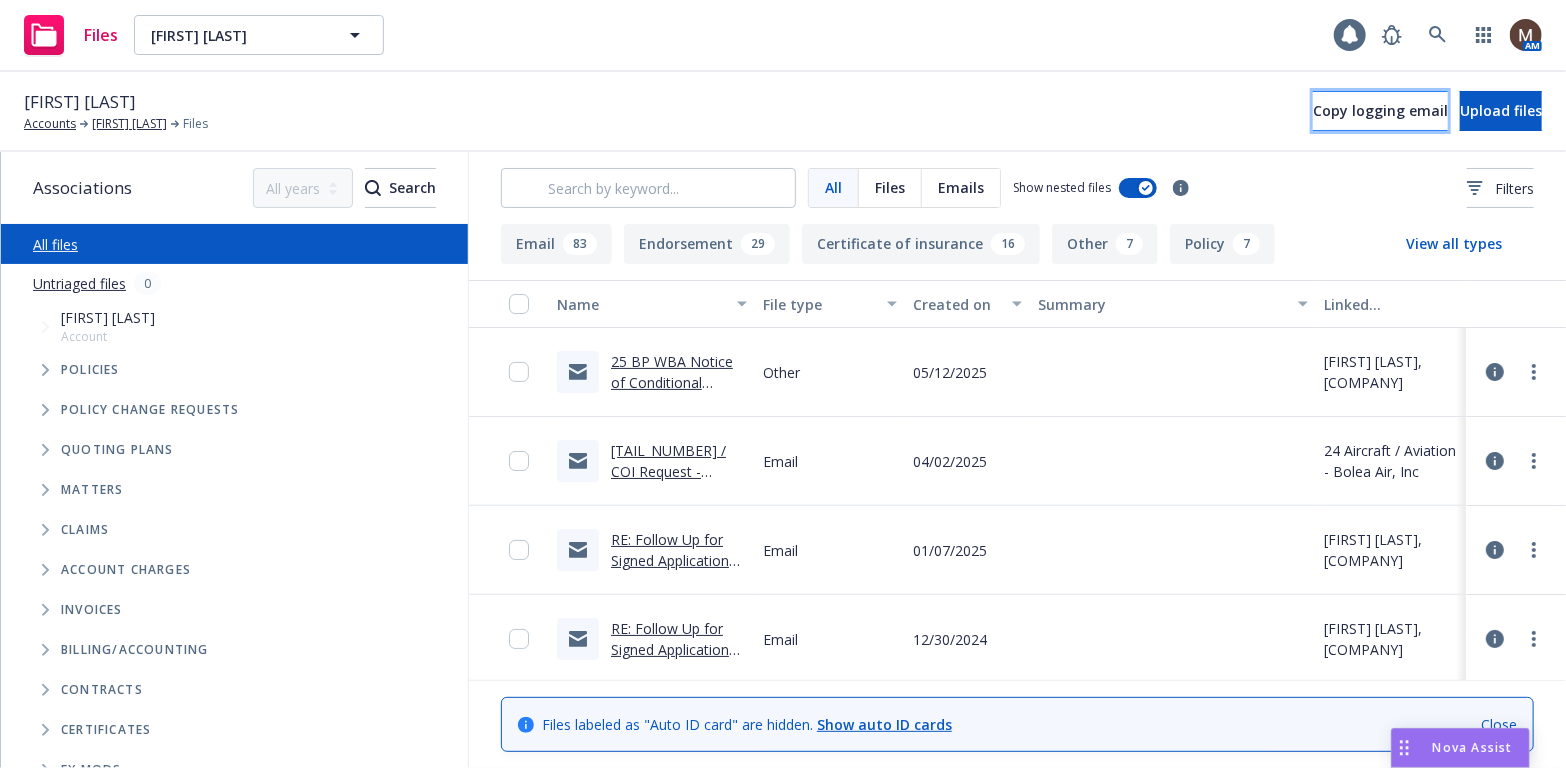 click on "Copy logging email" at bounding box center (1380, 110) 